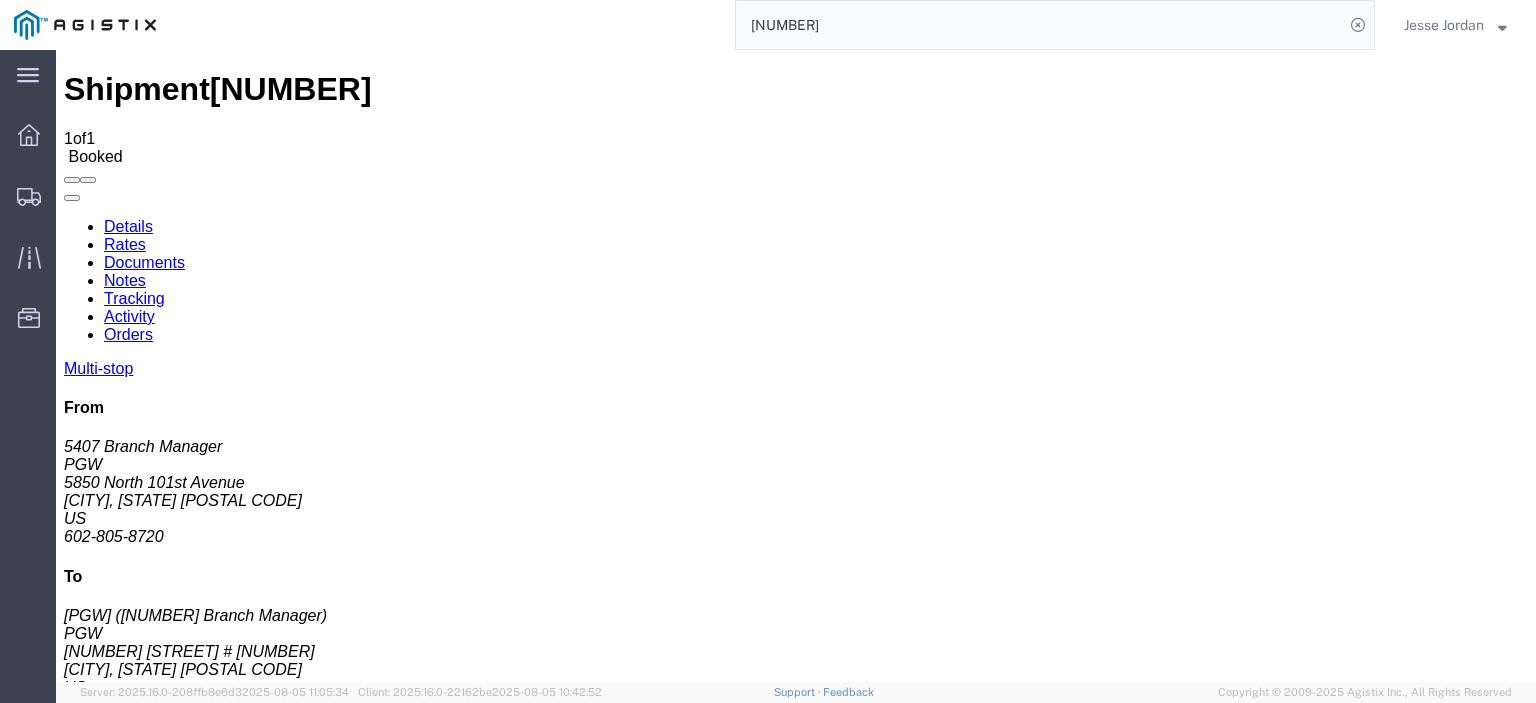 scroll, scrollTop: 0, scrollLeft: 0, axis: both 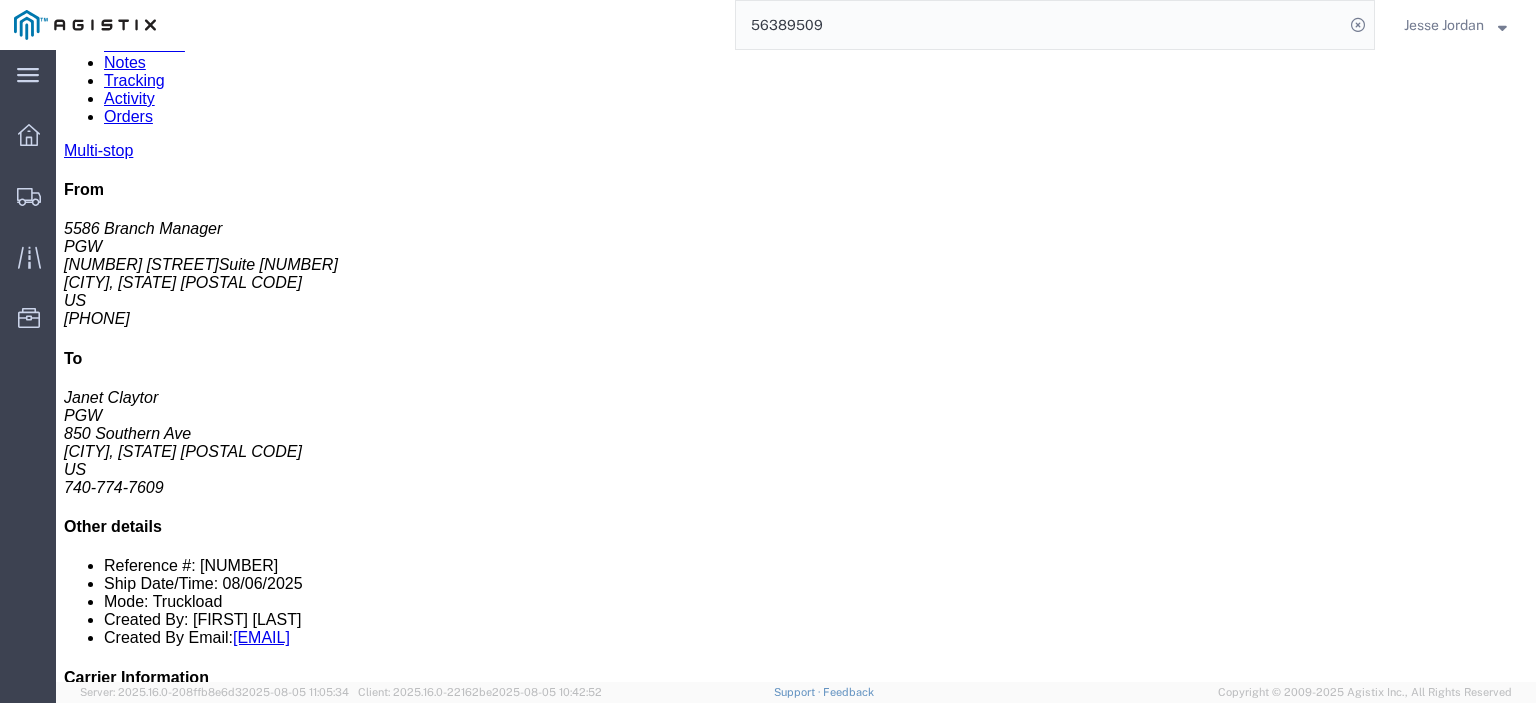 drag, startPoint x: 874, startPoint y: 413, endPoint x: 691, endPoint y: 416, distance: 183.02458 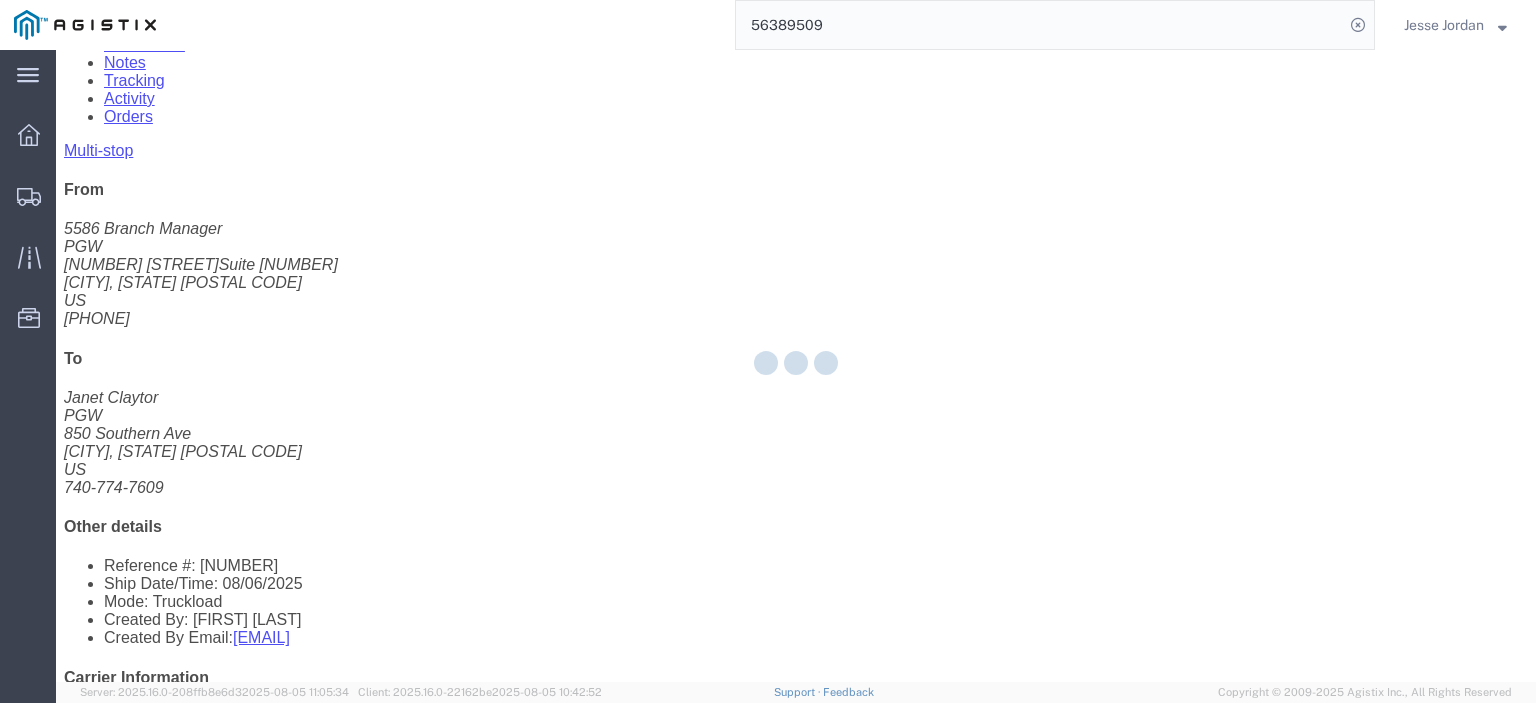 scroll, scrollTop: 0, scrollLeft: 0, axis: both 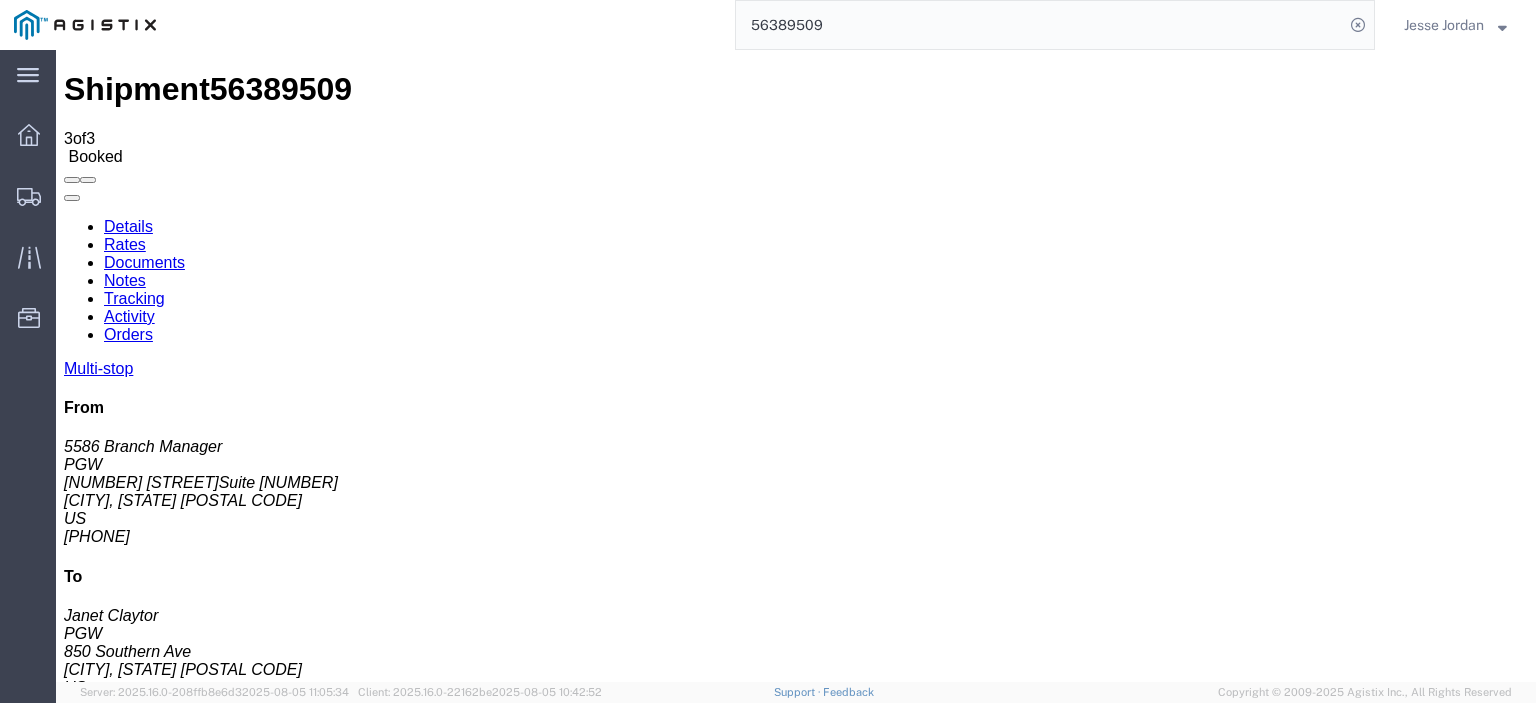 click on "PGW Multistop Bill Of Lading" at bounding box center (213, 1678) 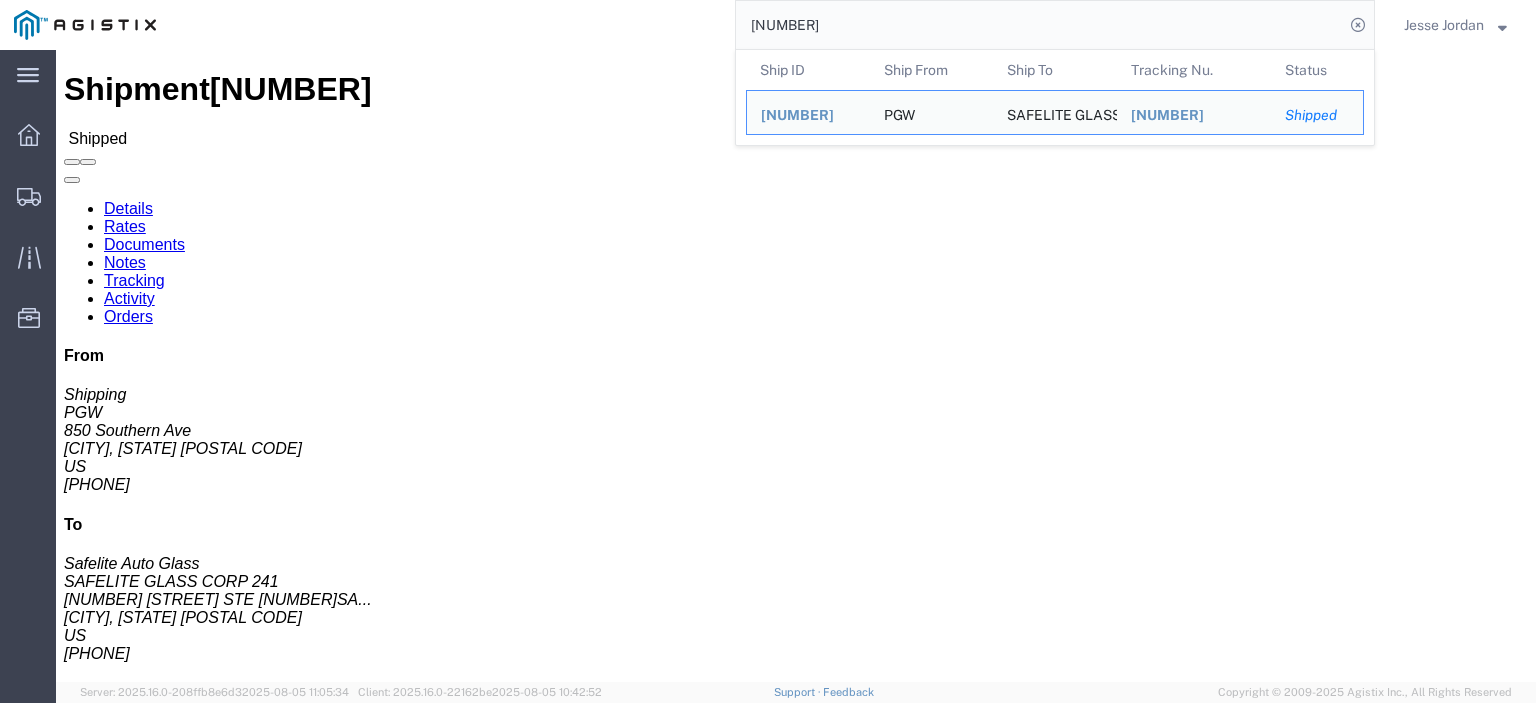 drag, startPoint x: 815, startPoint y: 14, endPoint x: 704, endPoint y: 15, distance: 111.0045 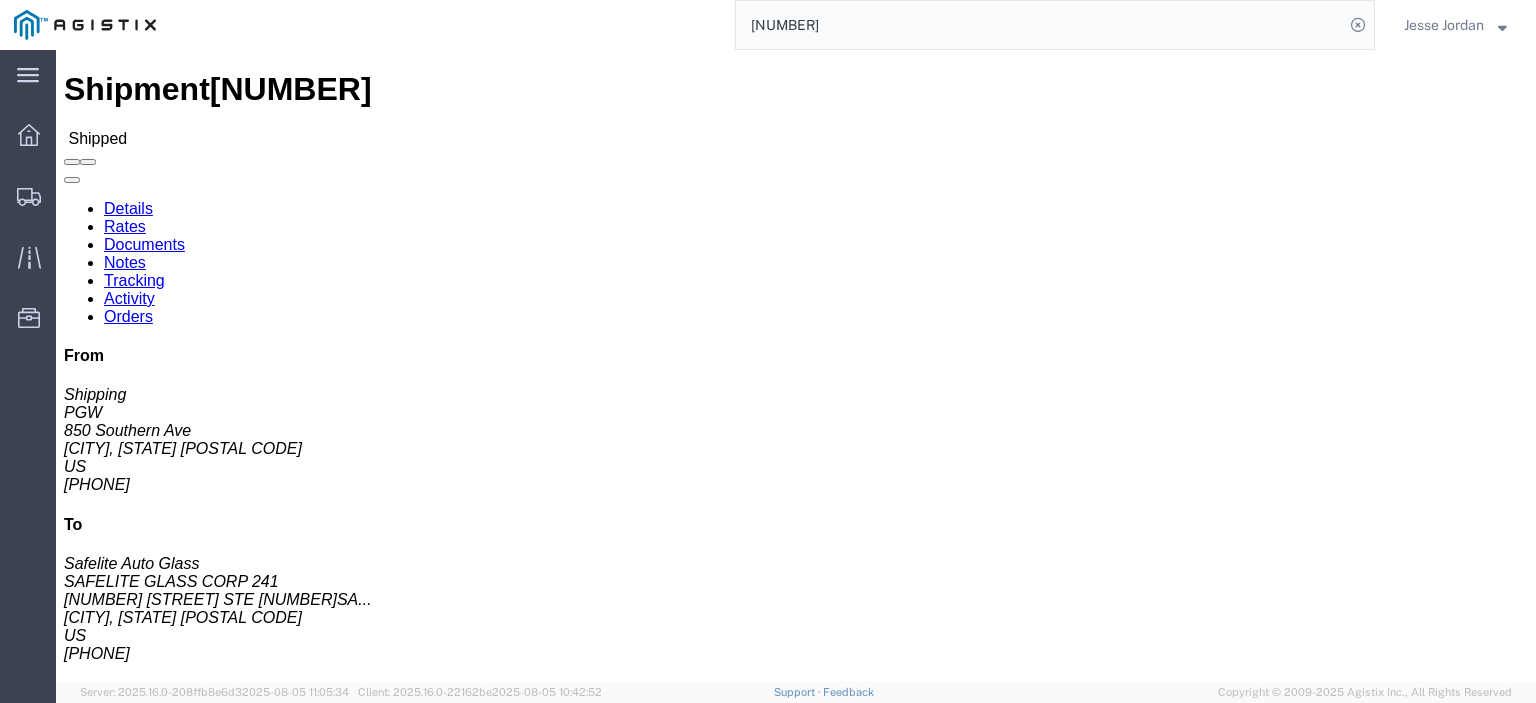 paste on "[NUMBER]" 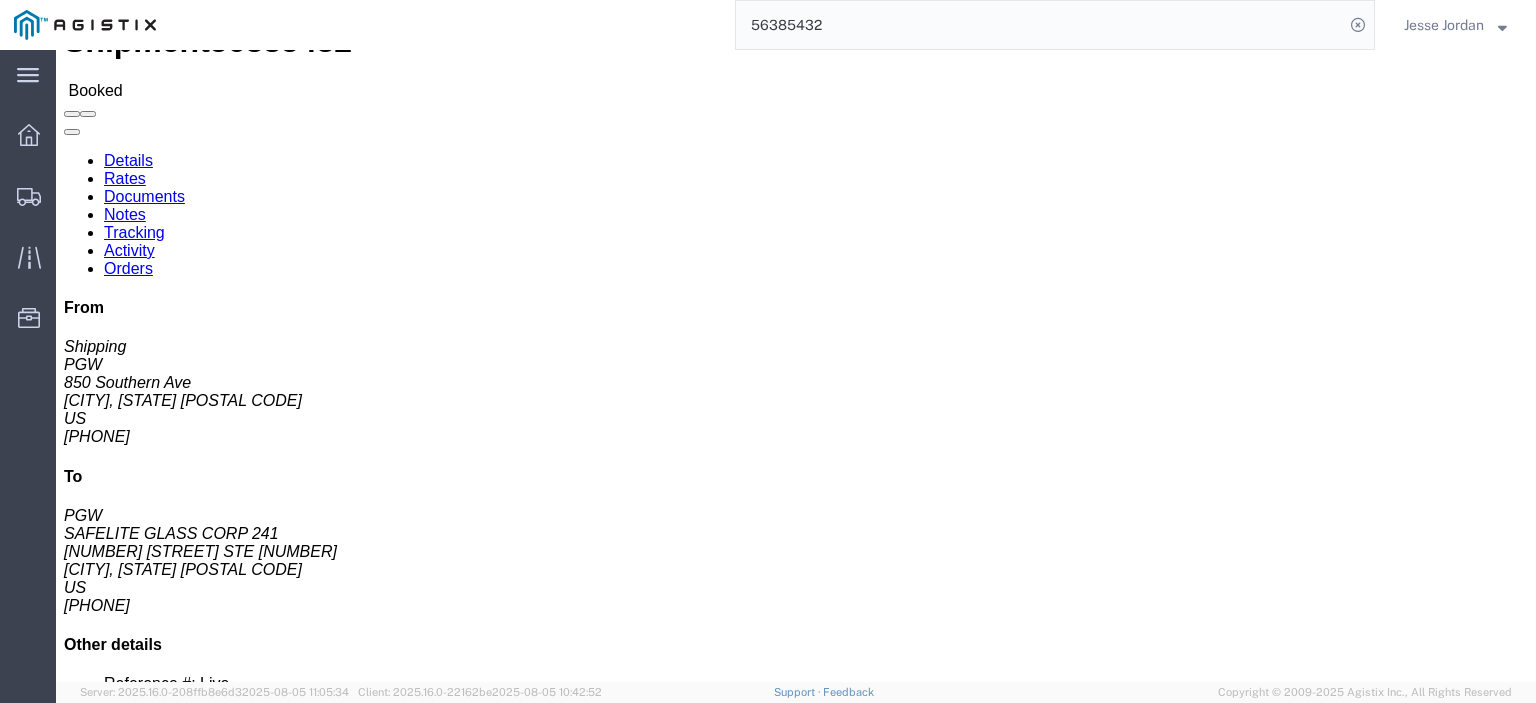 scroll, scrollTop: 0, scrollLeft: 0, axis: both 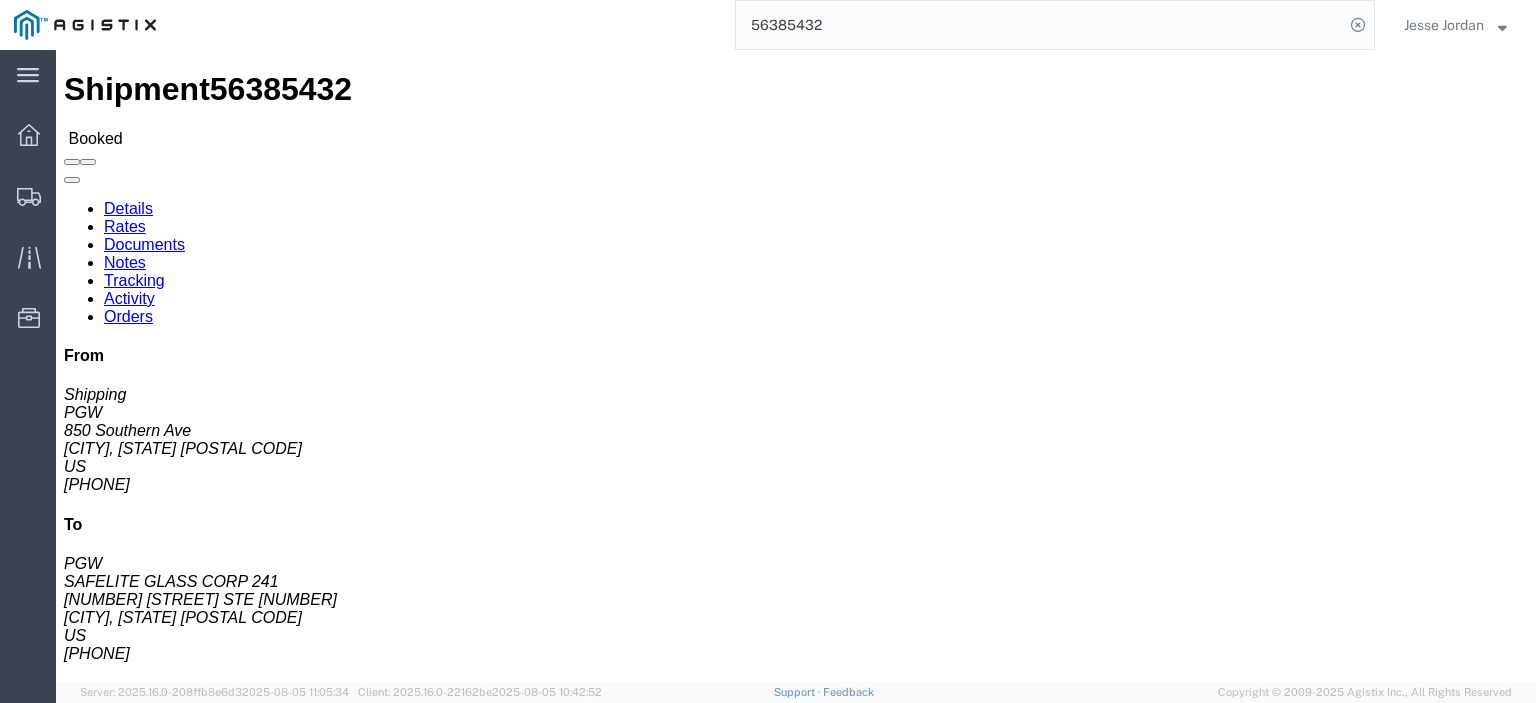 click on "56385432" 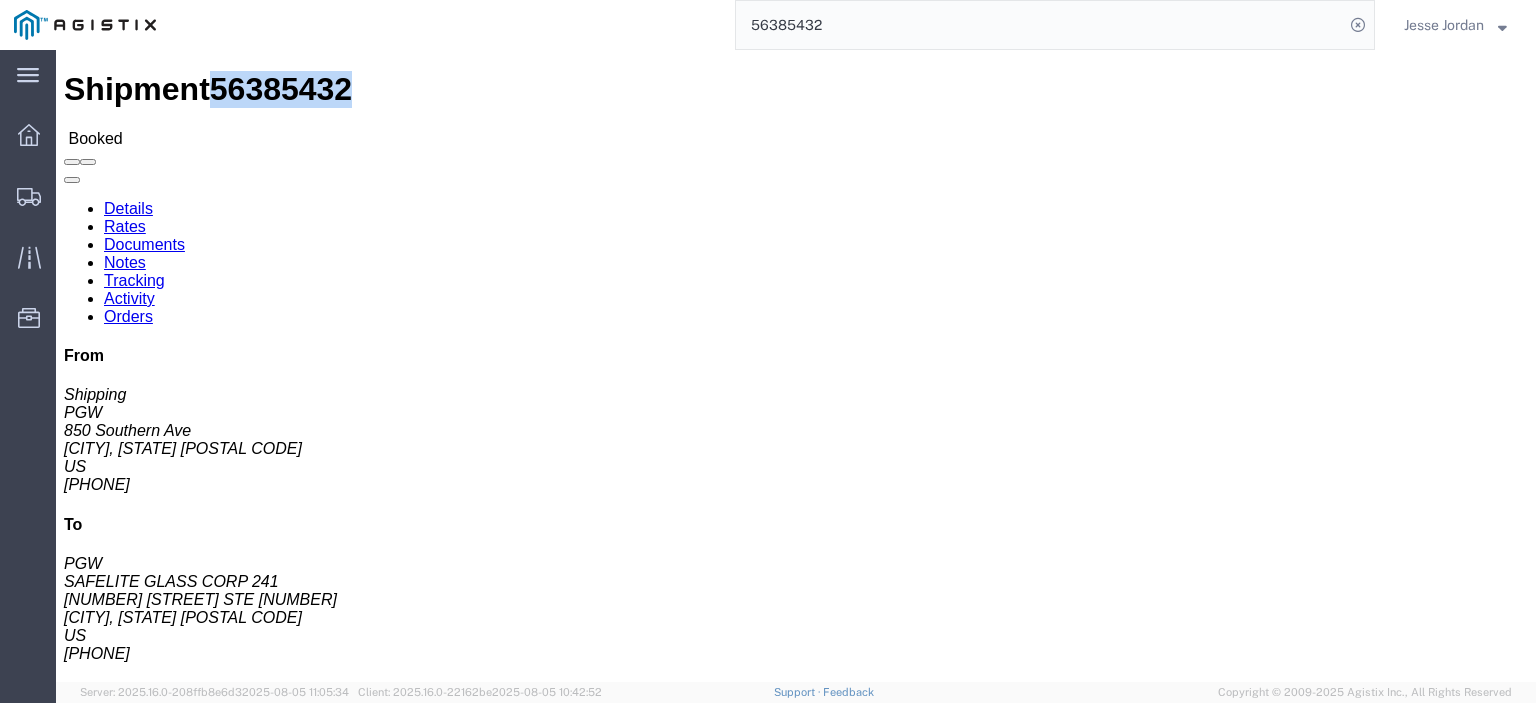 click on "56385432" 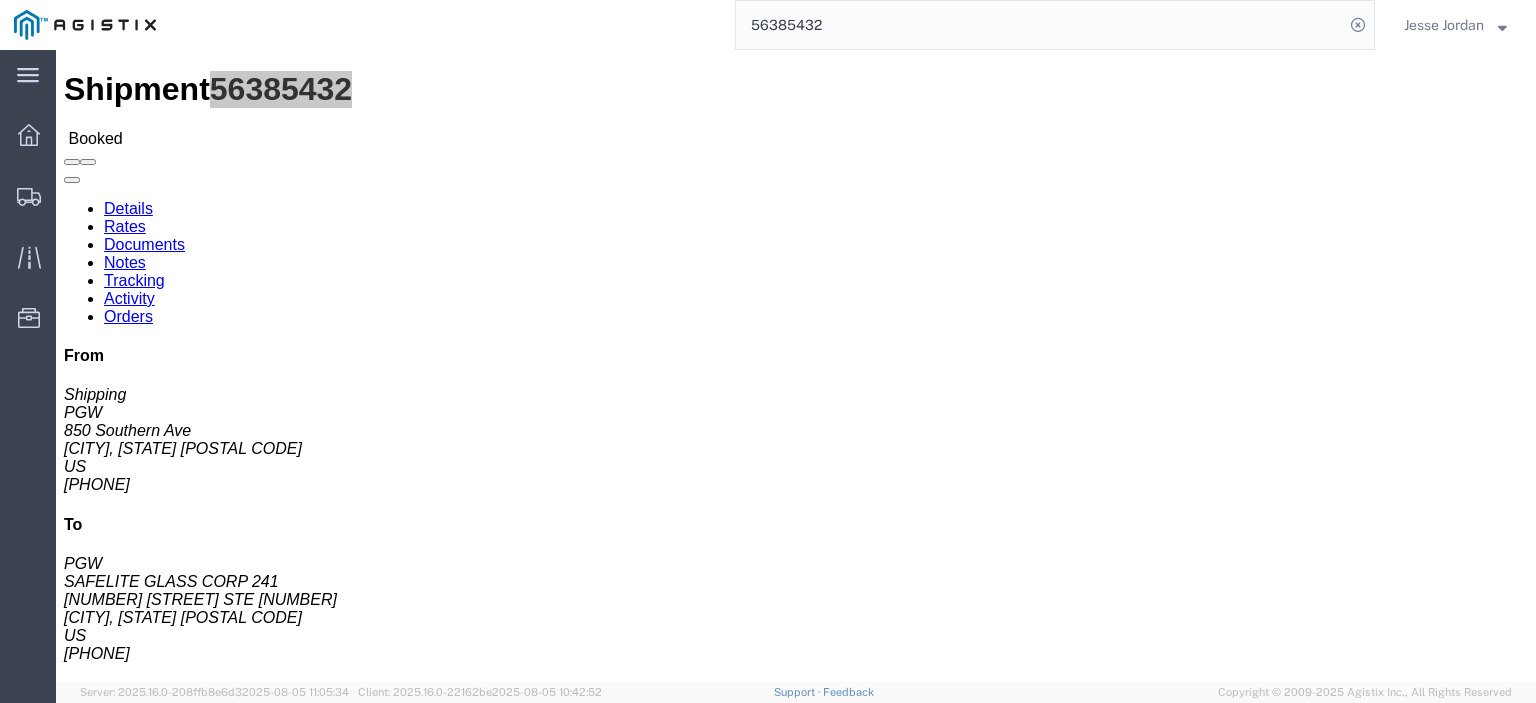 drag, startPoint x: 868, startPoint y: 23, endPoint x: 664, endPoint y: 9, distance: 204.47983 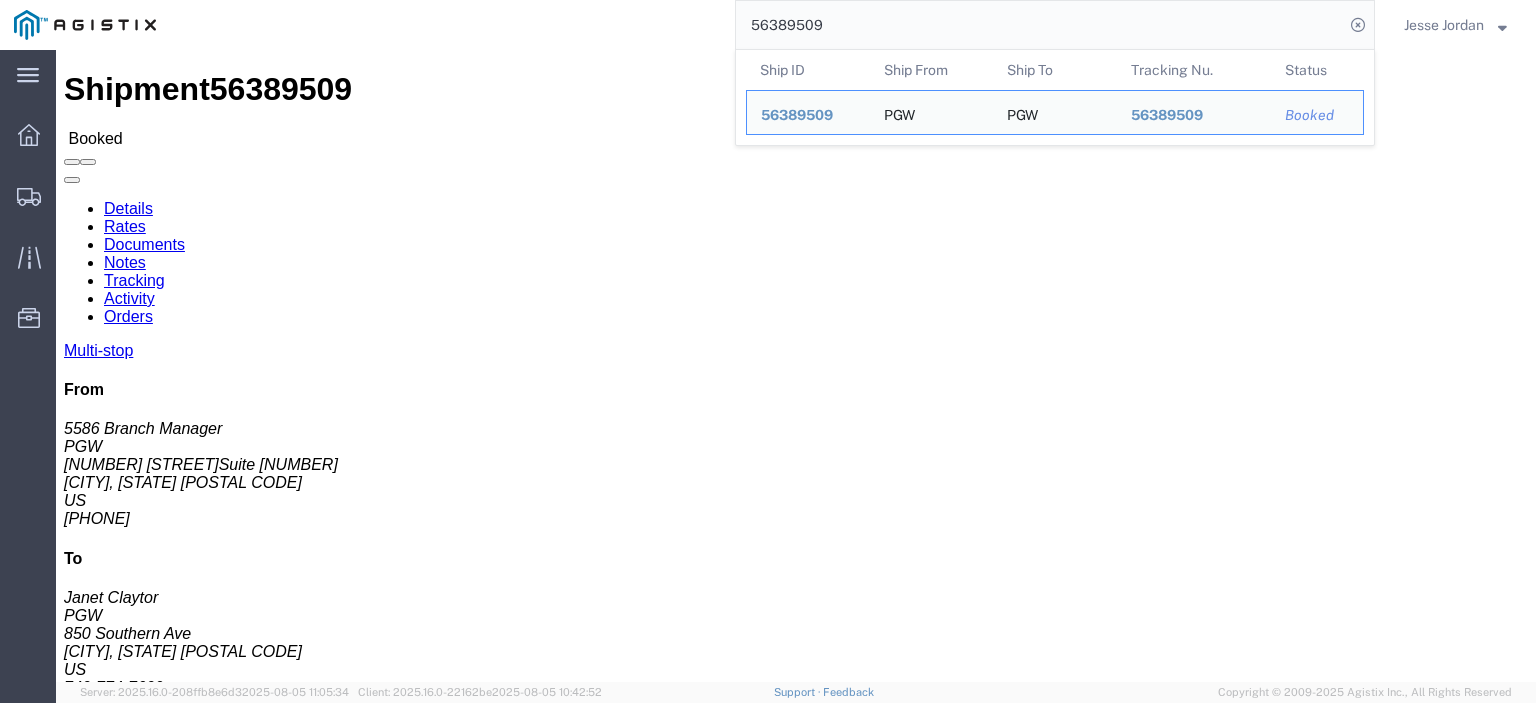 drag, startPoint x: 852, startPoint y: 45, endPoint x: 620, endPoint y: 7, distance: 235.09148 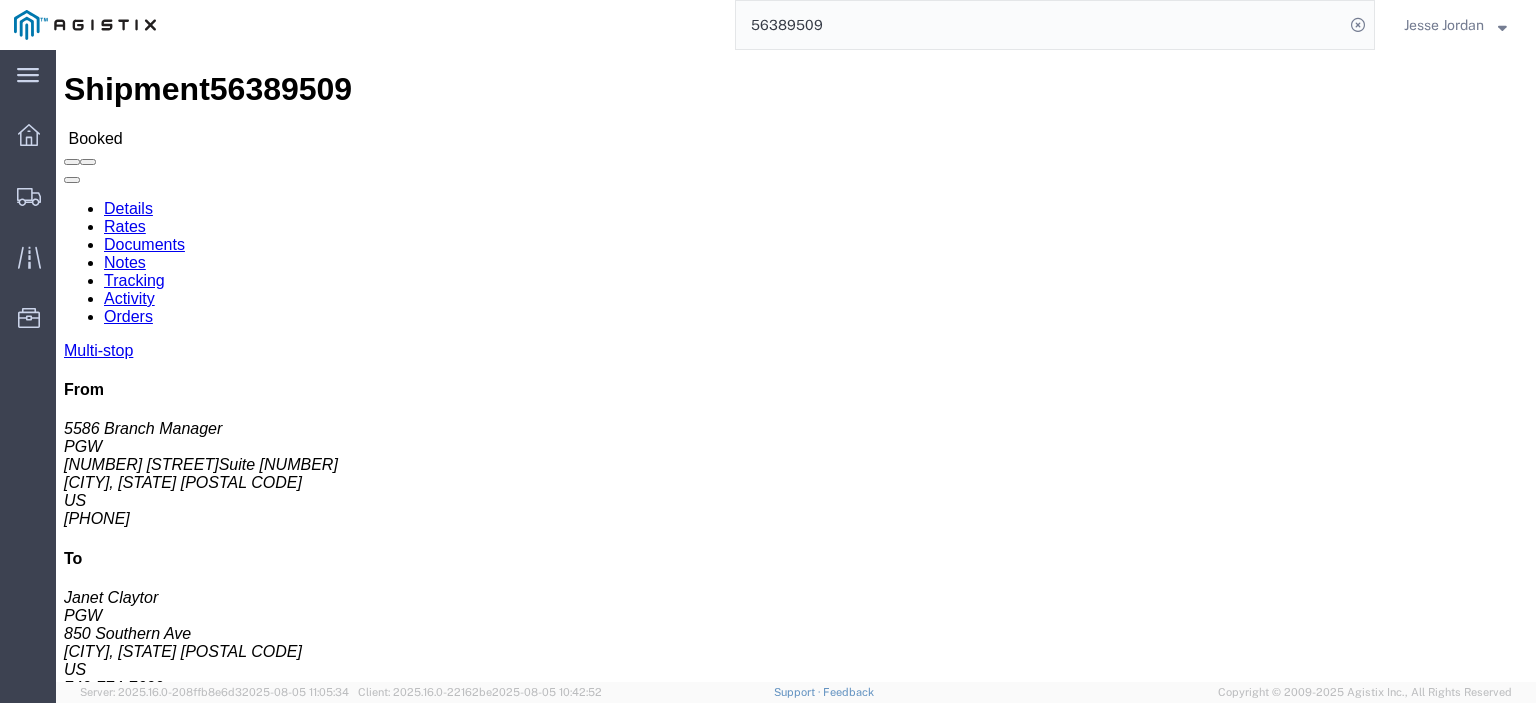 paste on "[NUMBER]" 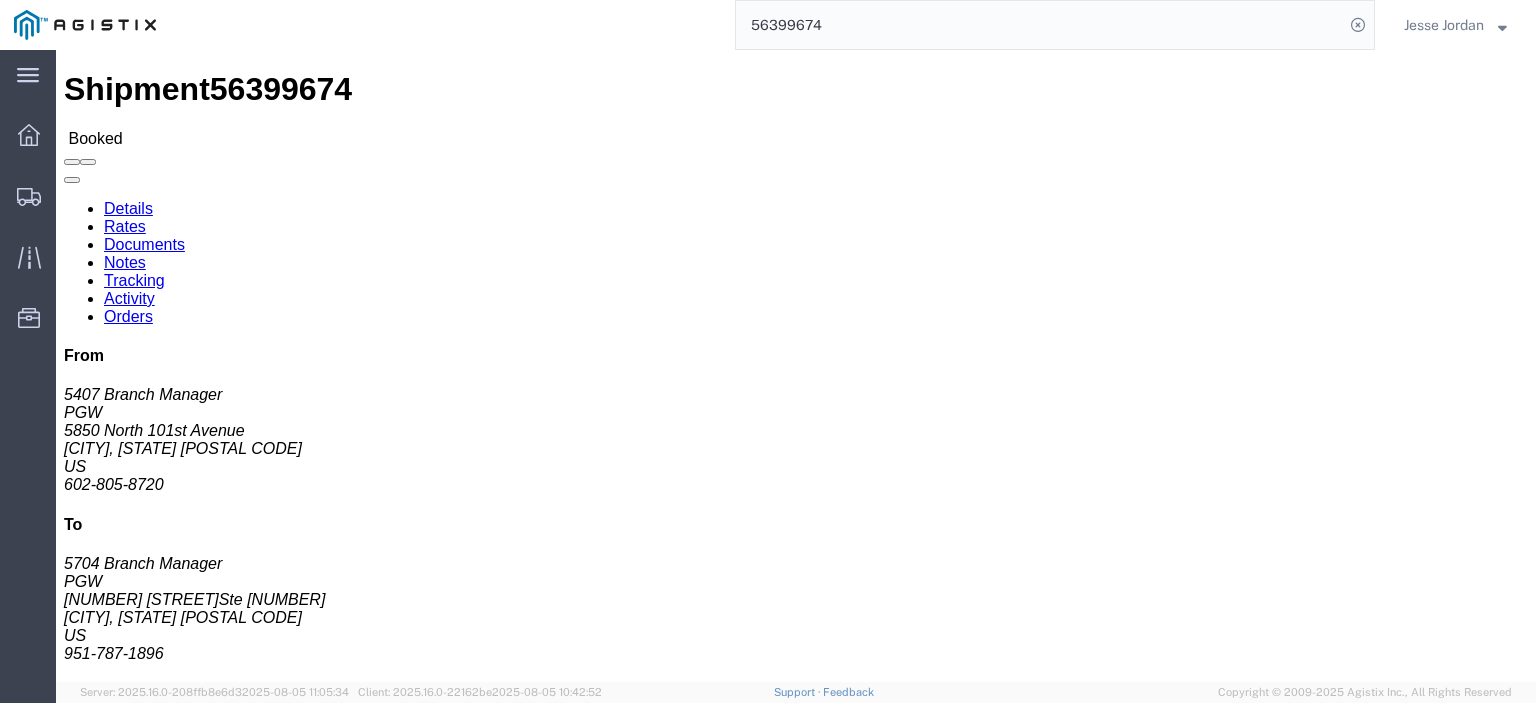 click on "56399674" 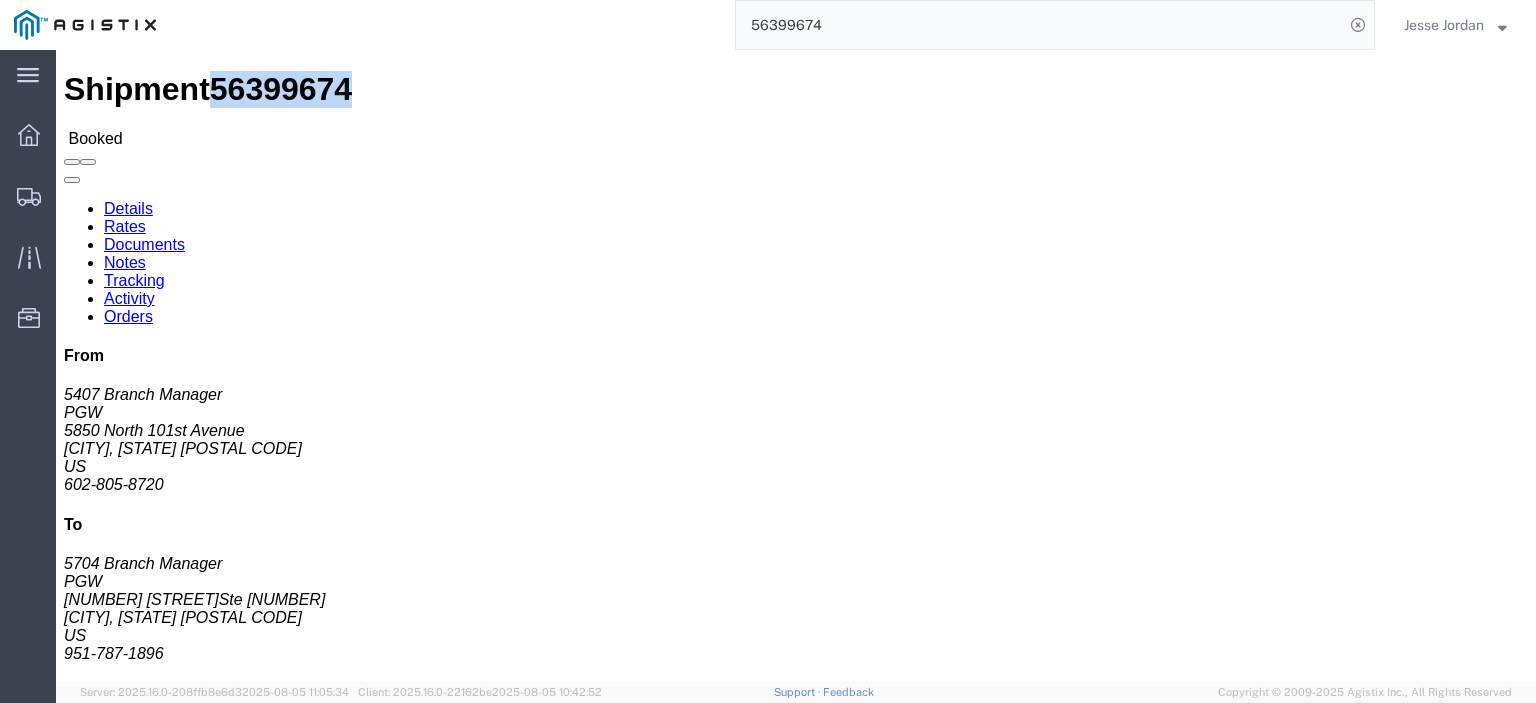click on "56399674" 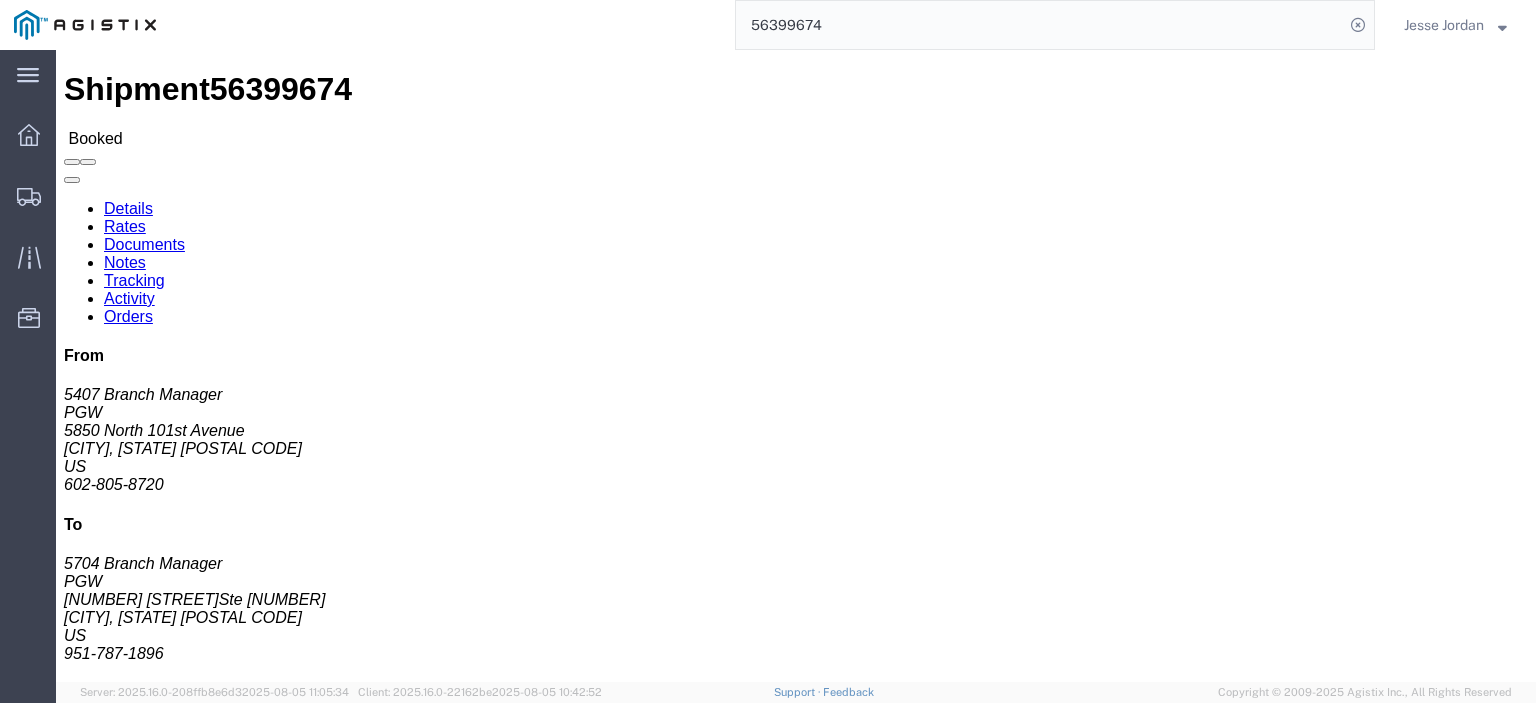 drag, startPoint x: 178, startPoint y: 237, endPoint x: 12, endPoint y: 233, distance: 166.04819 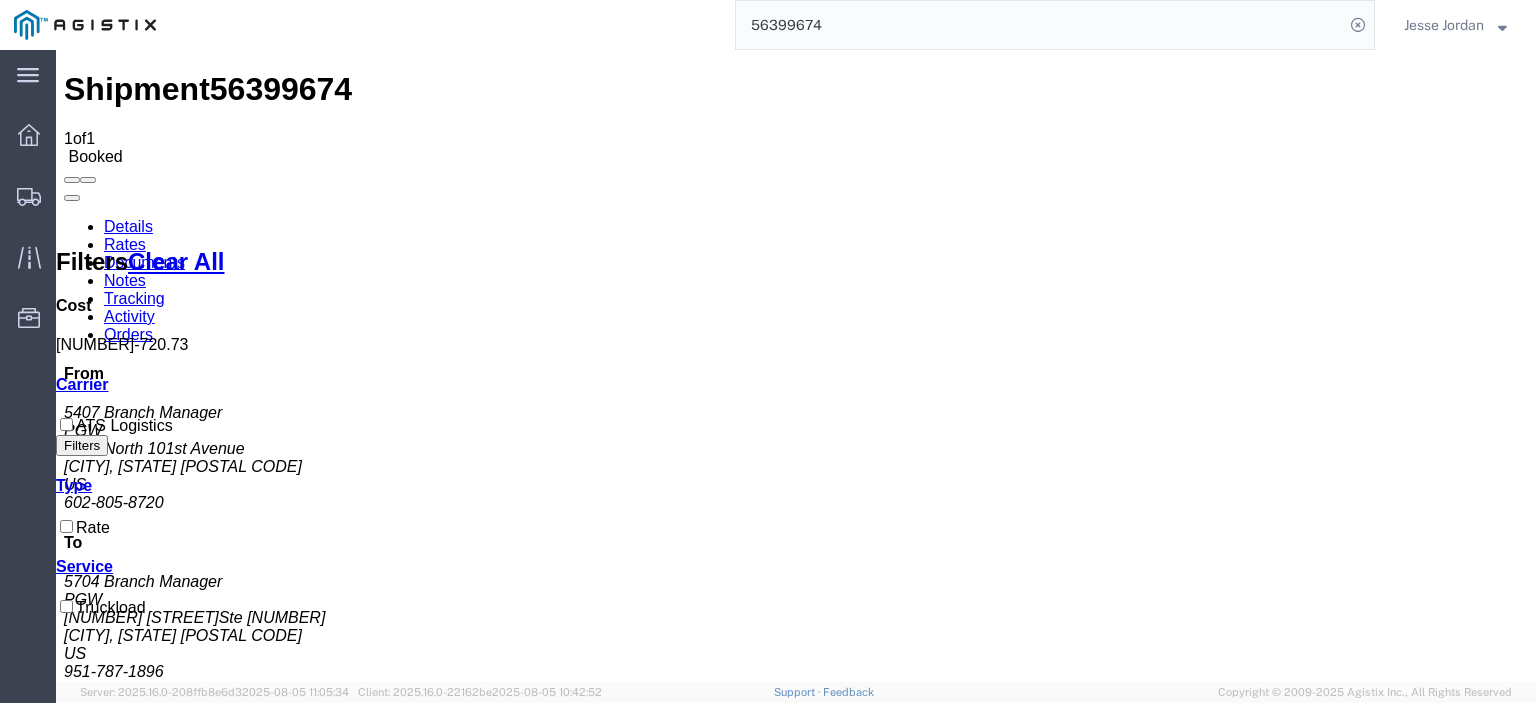 click on "Notes" at bounding box center (125, 280) 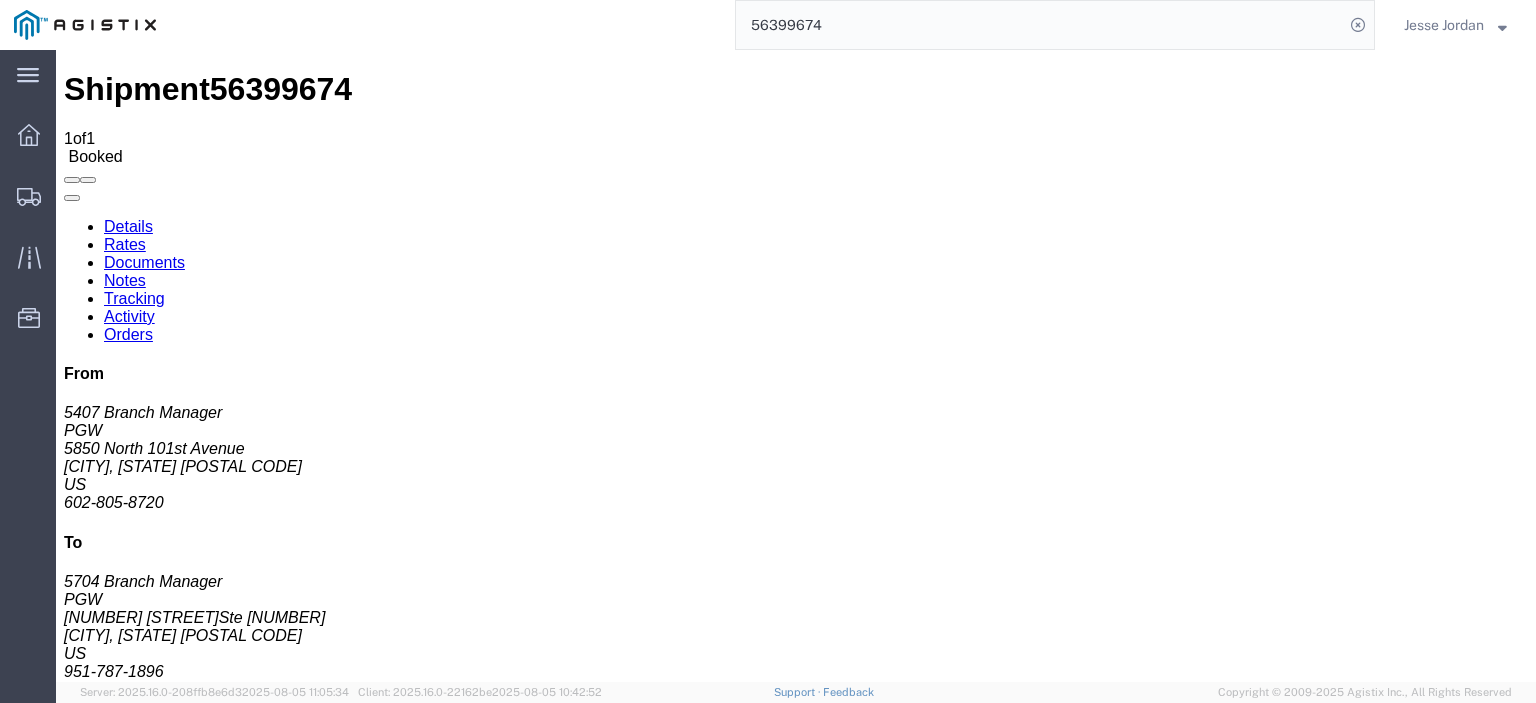 drag, startPoint x: 894, startPoint y: 20, endPoint x: 438, endPoint y: -29, distance: 458.62512 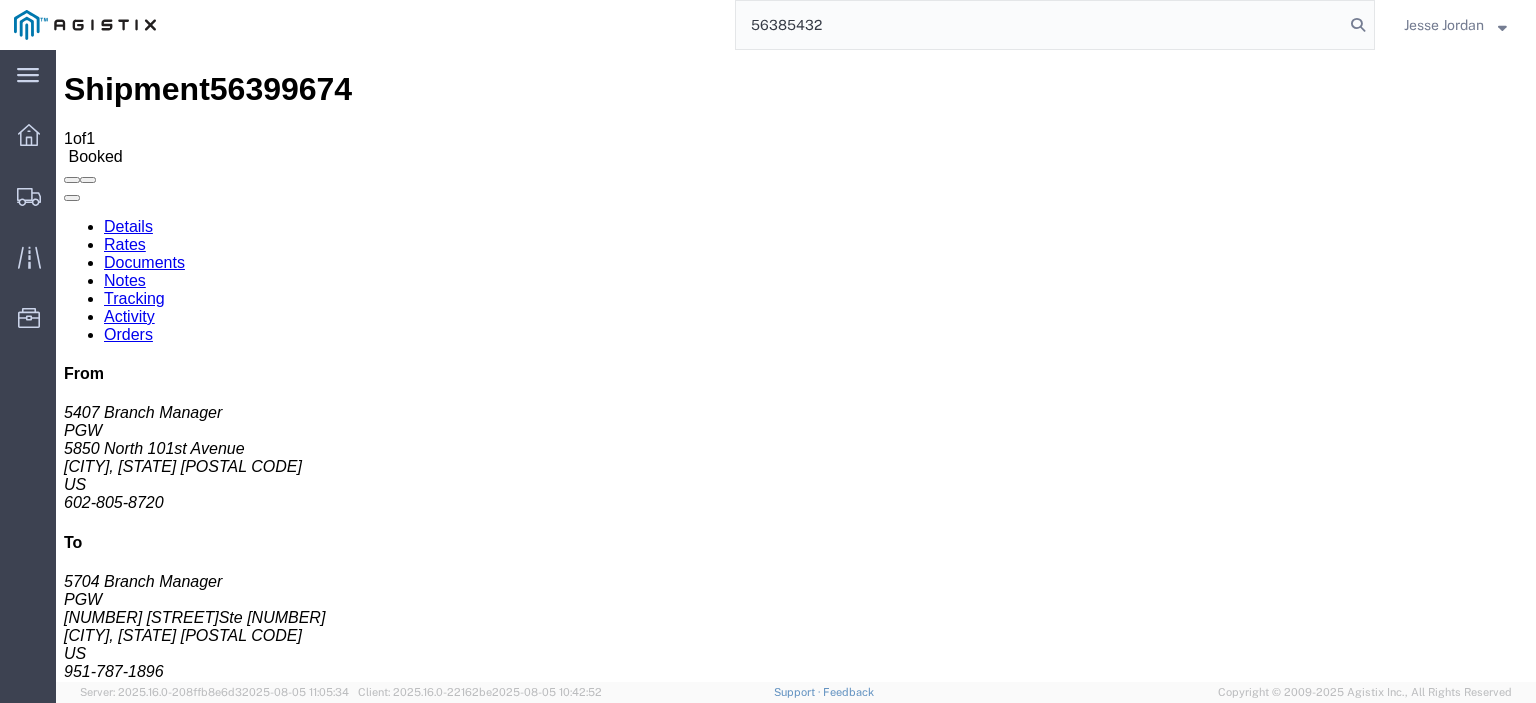 type on "56385432" 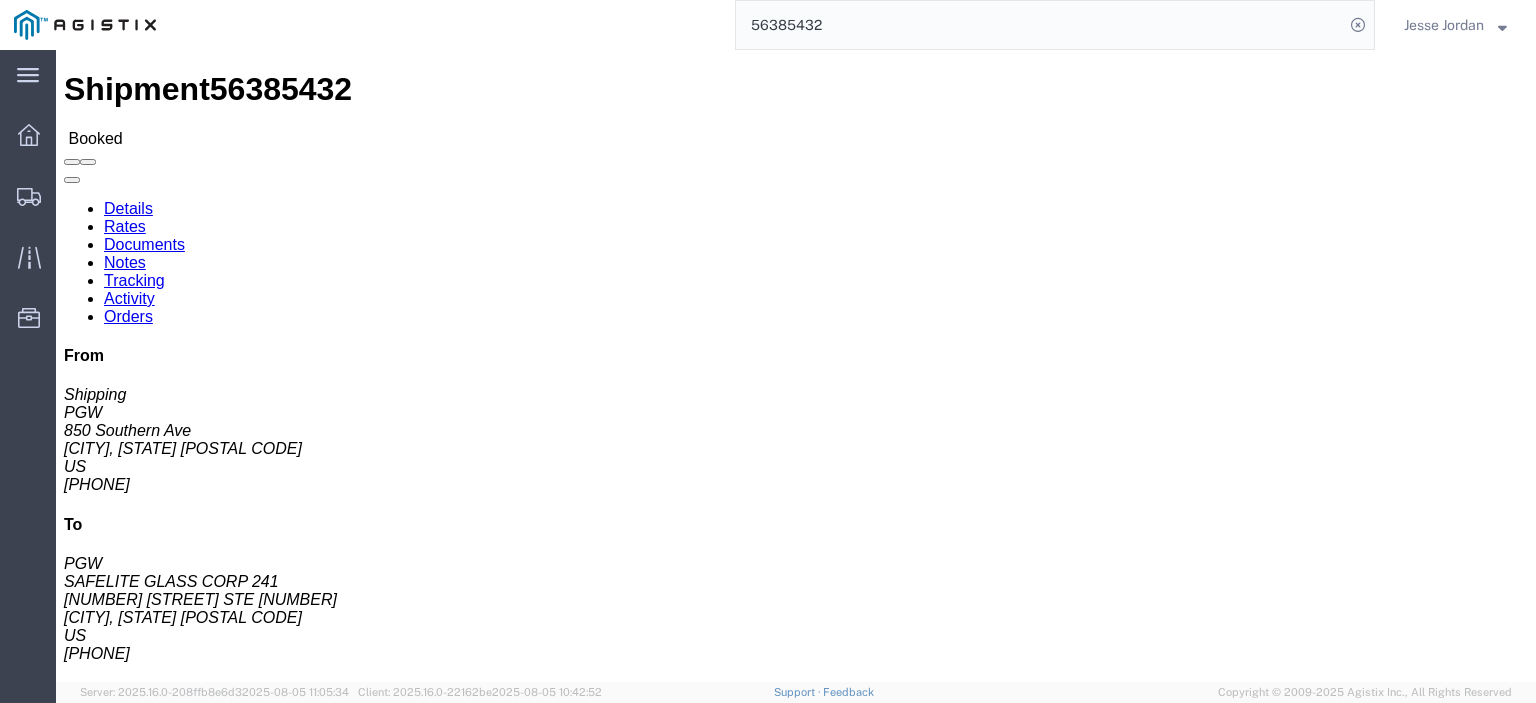 click on "666419" 